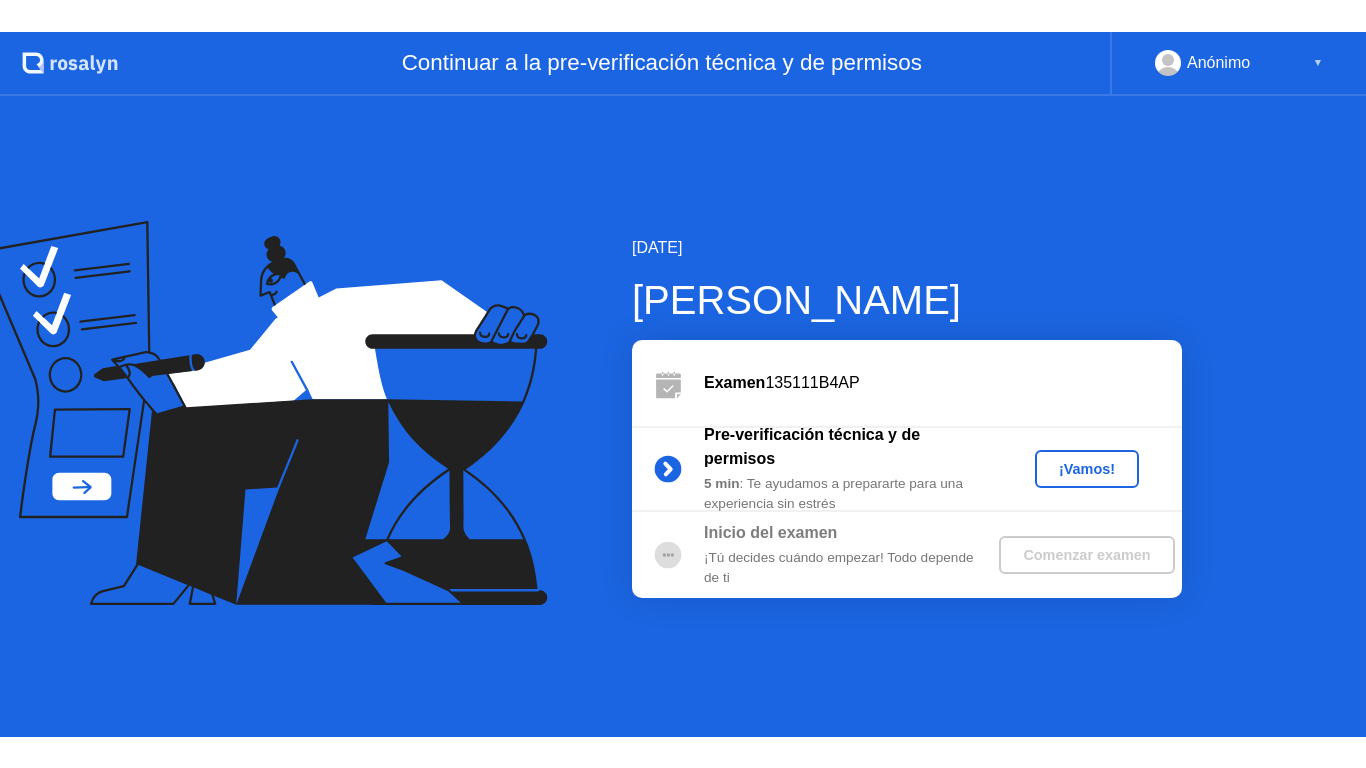 scroll, scrollTop: 0, scrollLeft: 0, axis: both 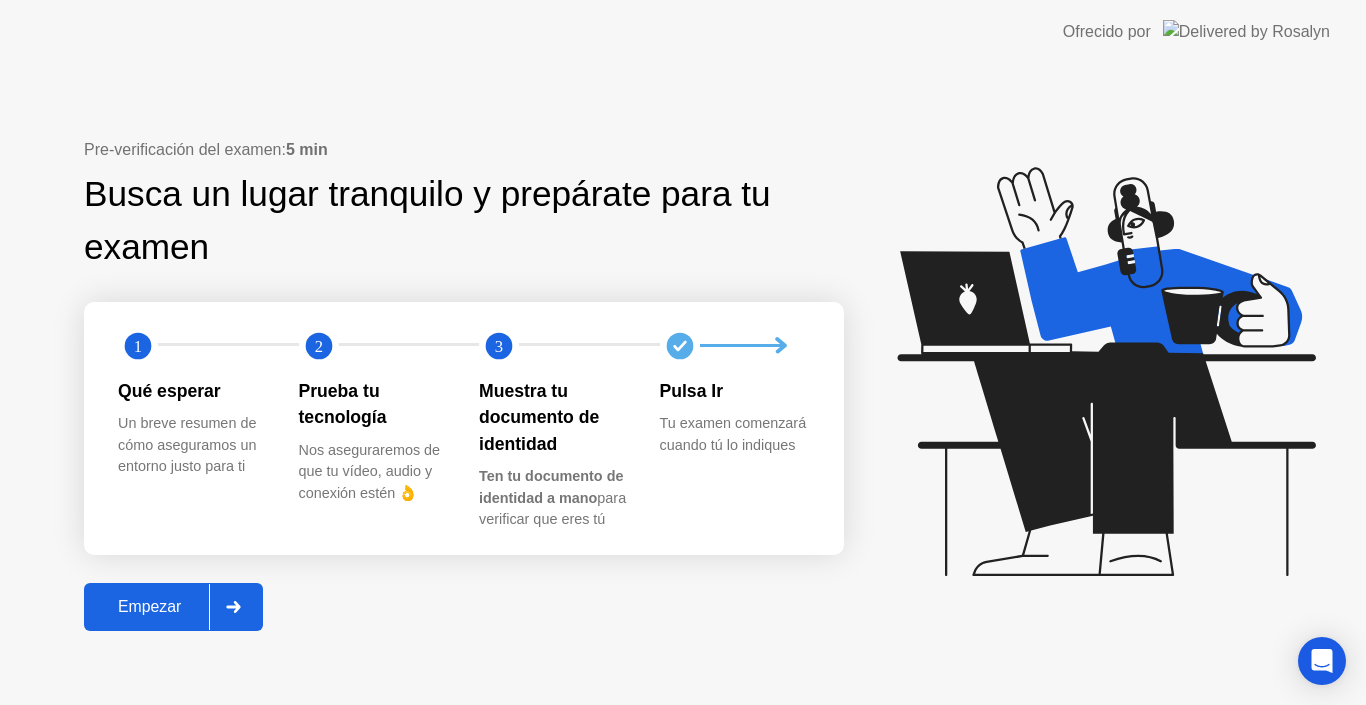 click 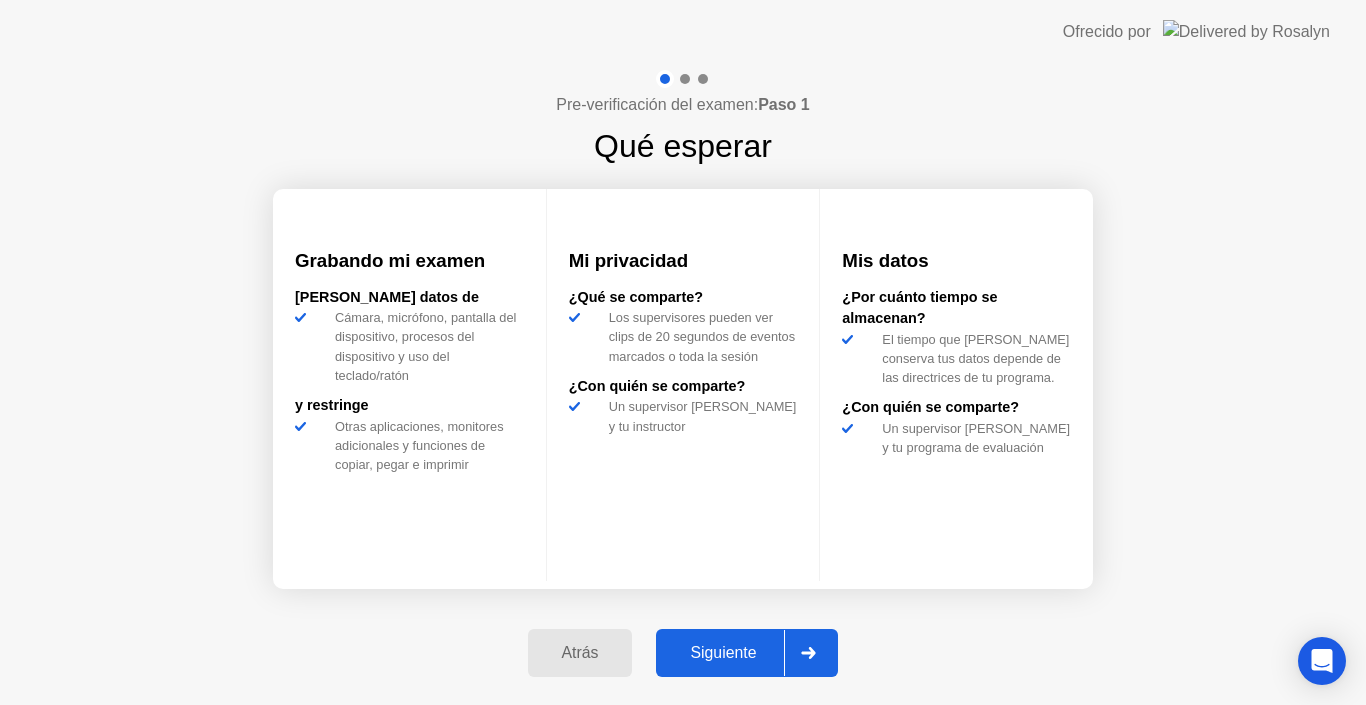 click 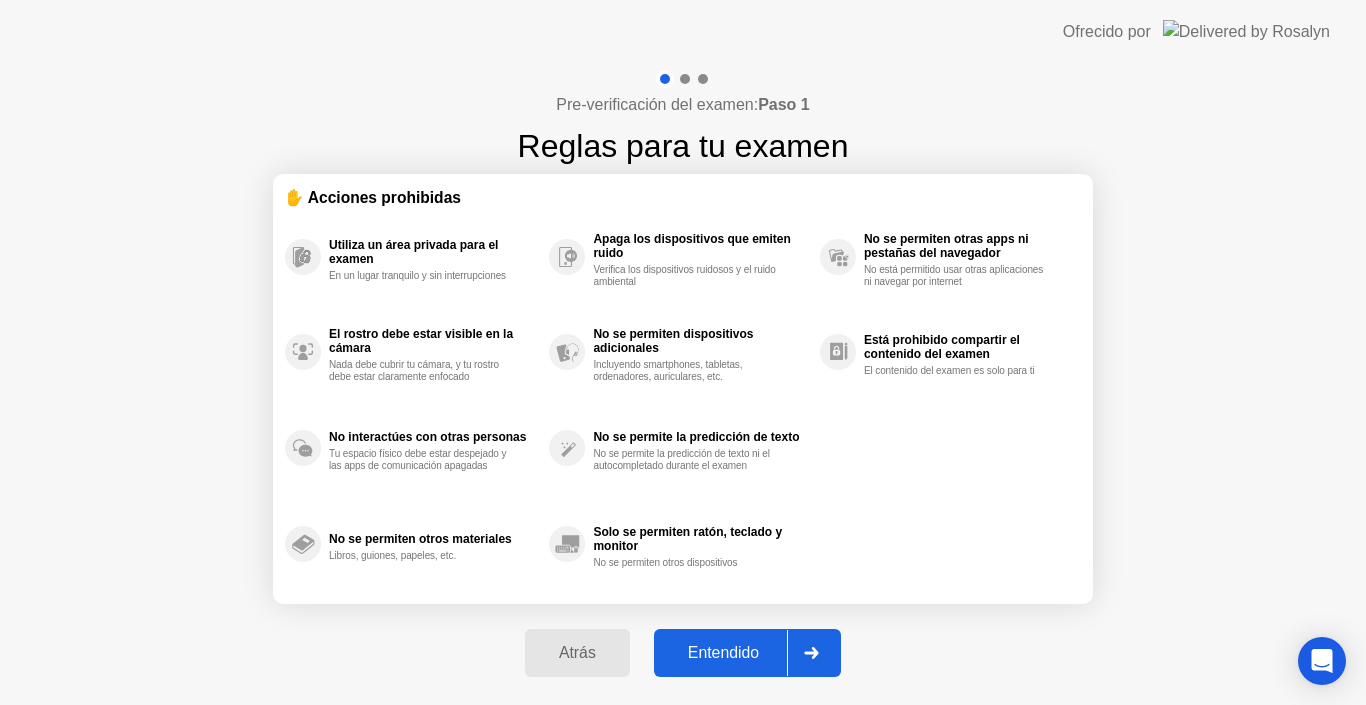 click 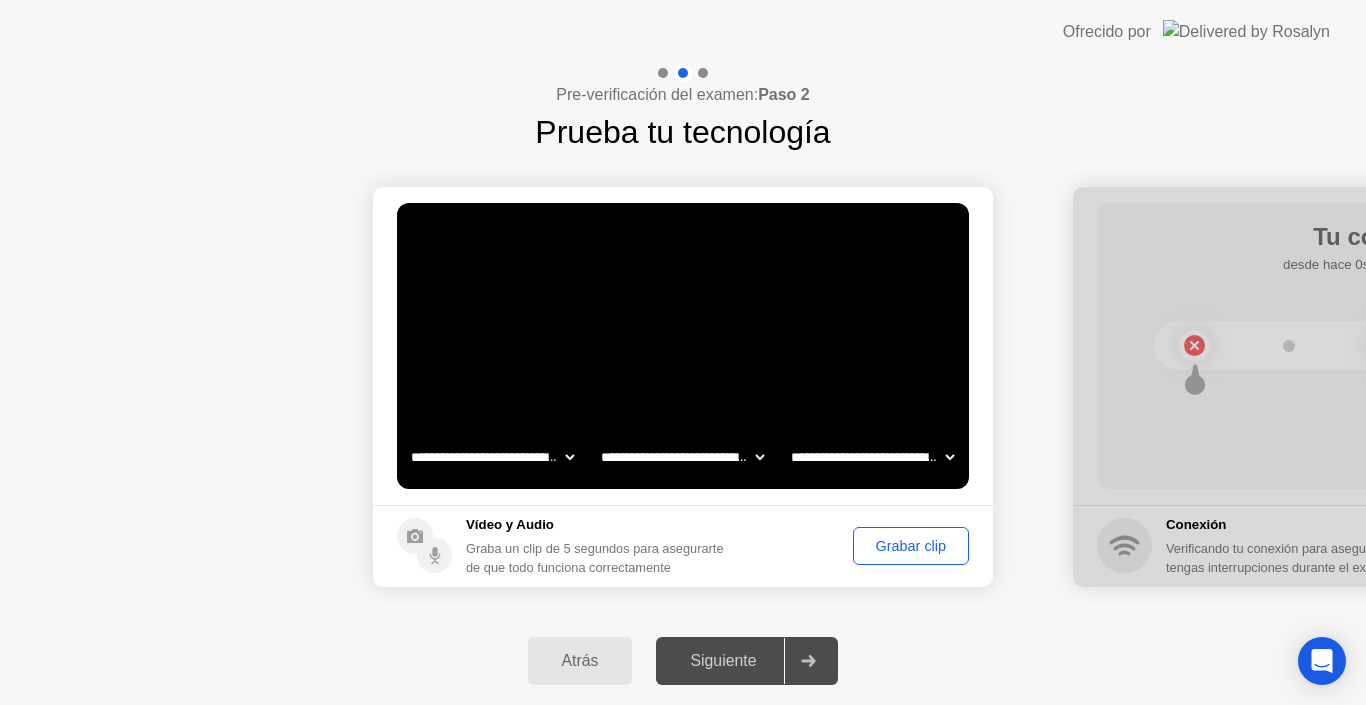 click on "**********" 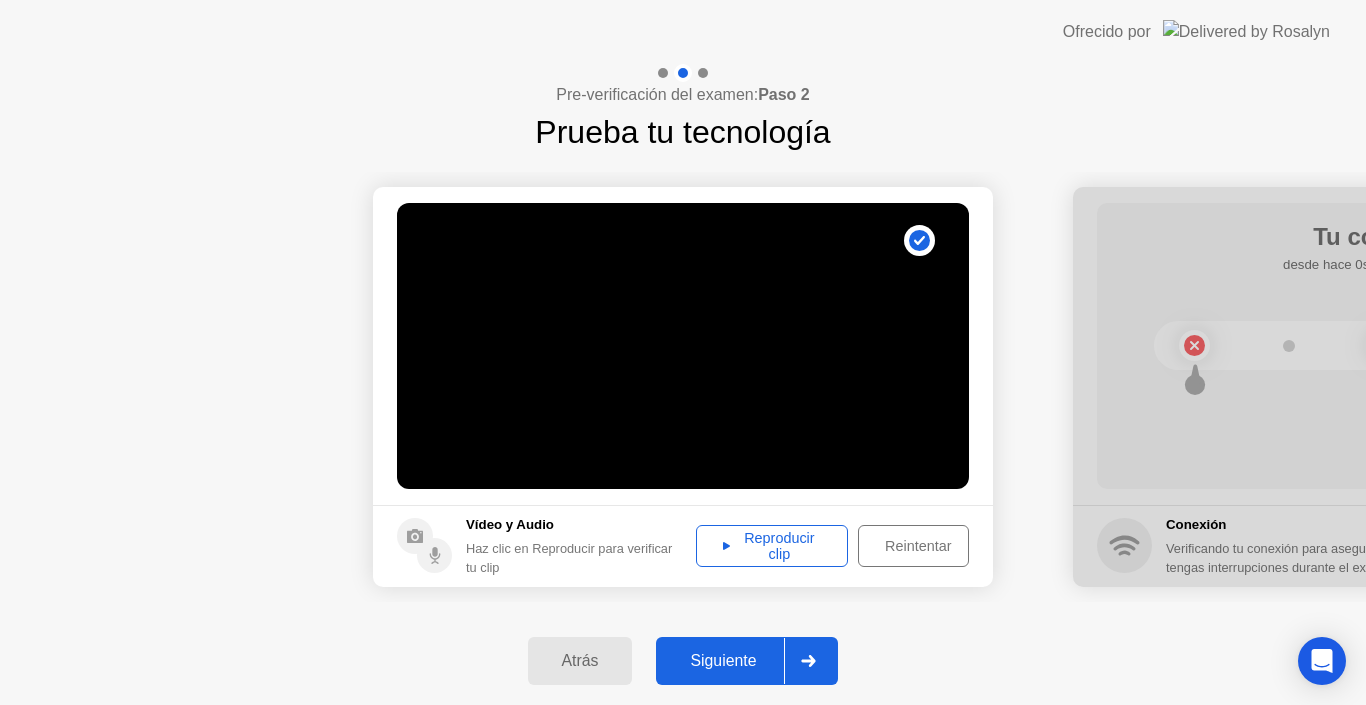 click on "Reproducir clip" 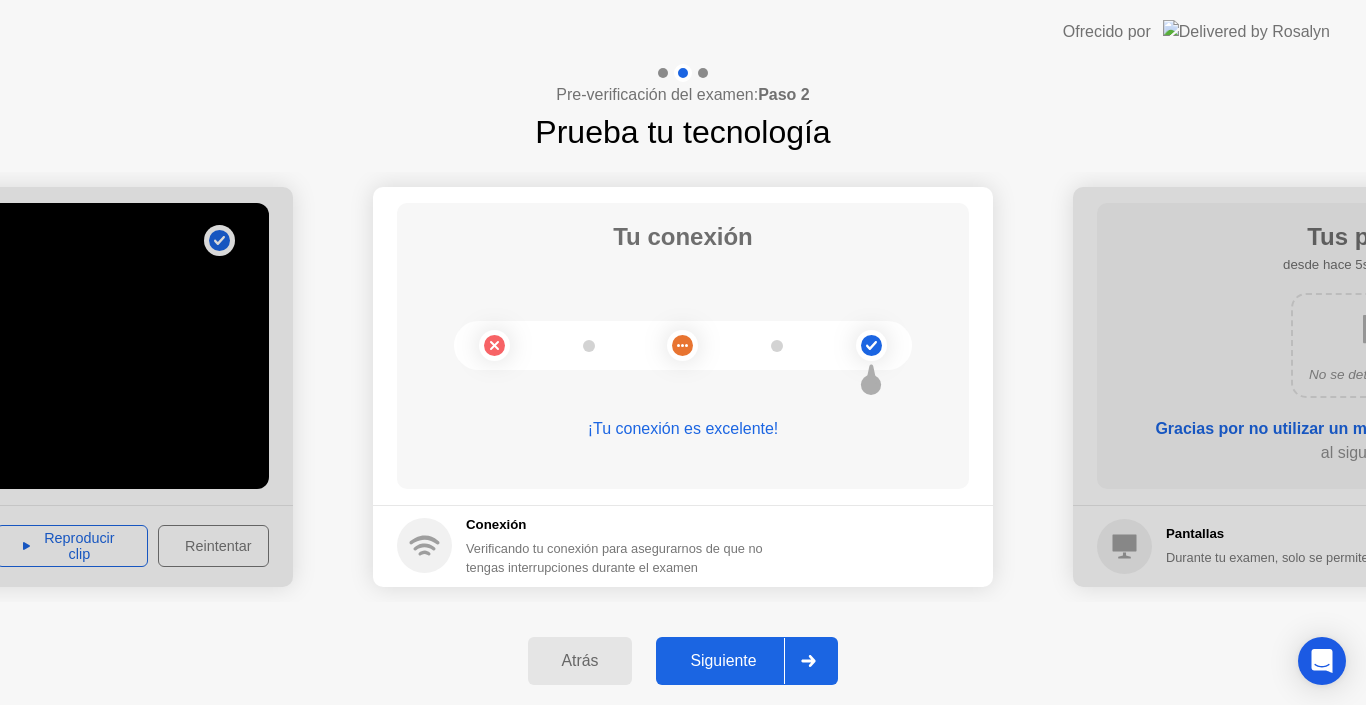 click on "Siguiente" 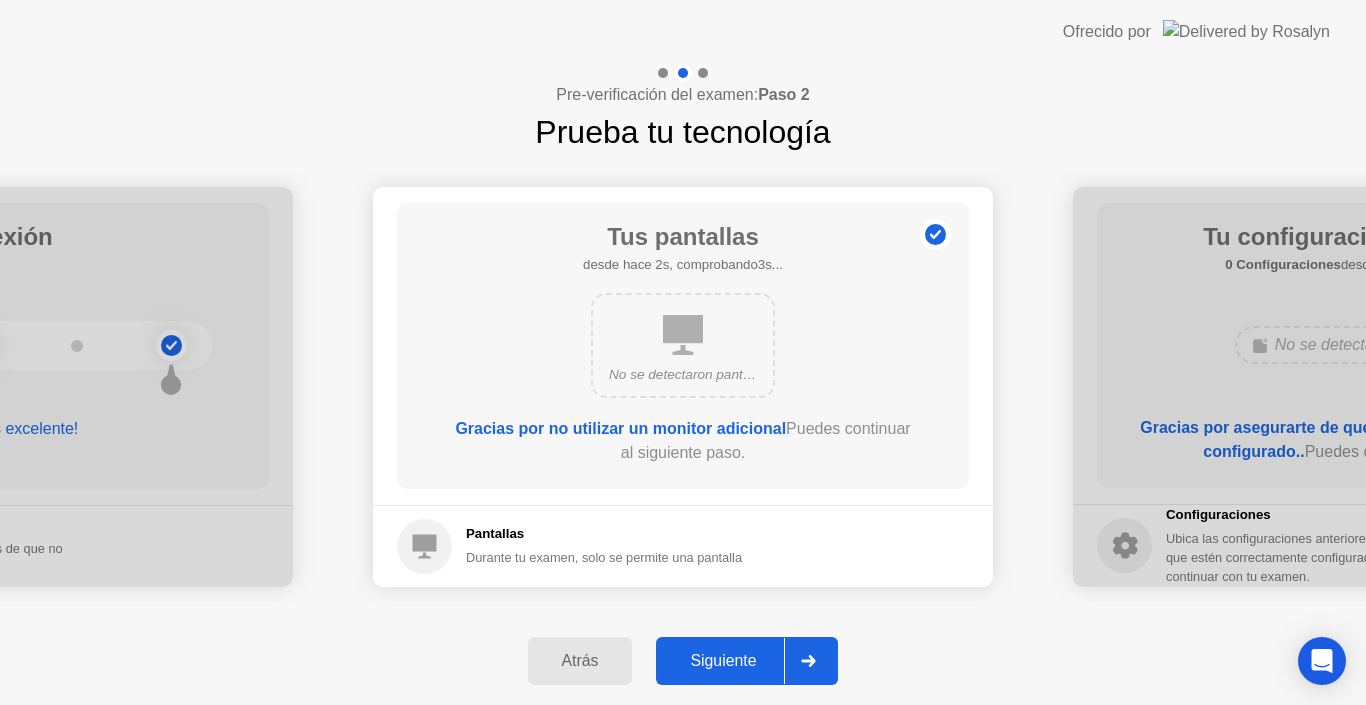 click on "Siguiente" 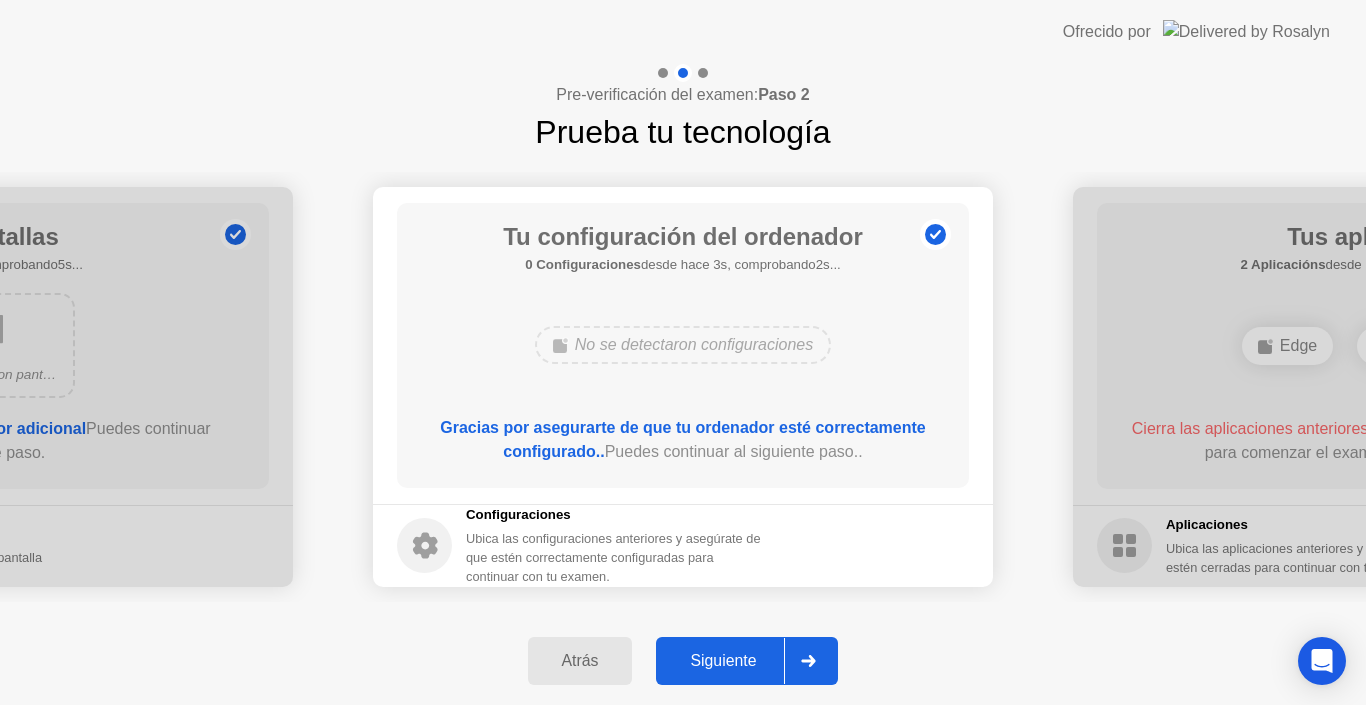 click on "Siguiente" 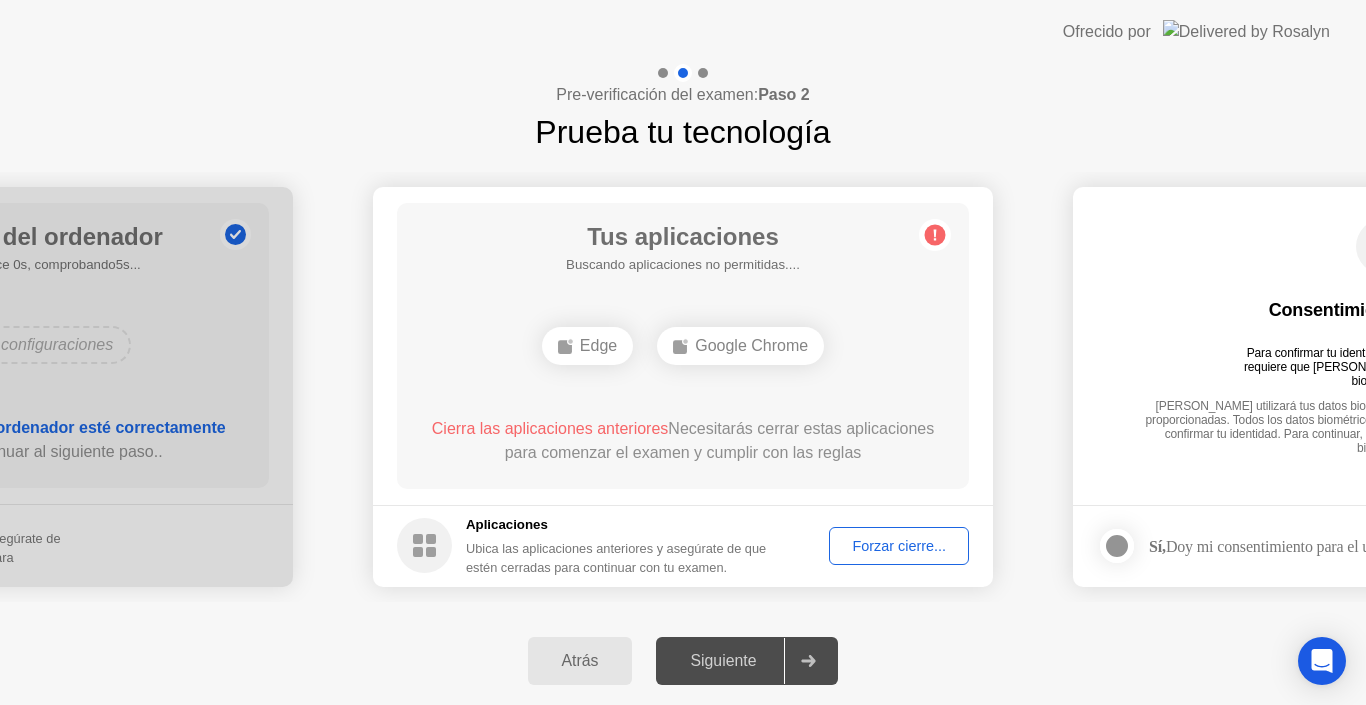 click on "Forzar cierre..." 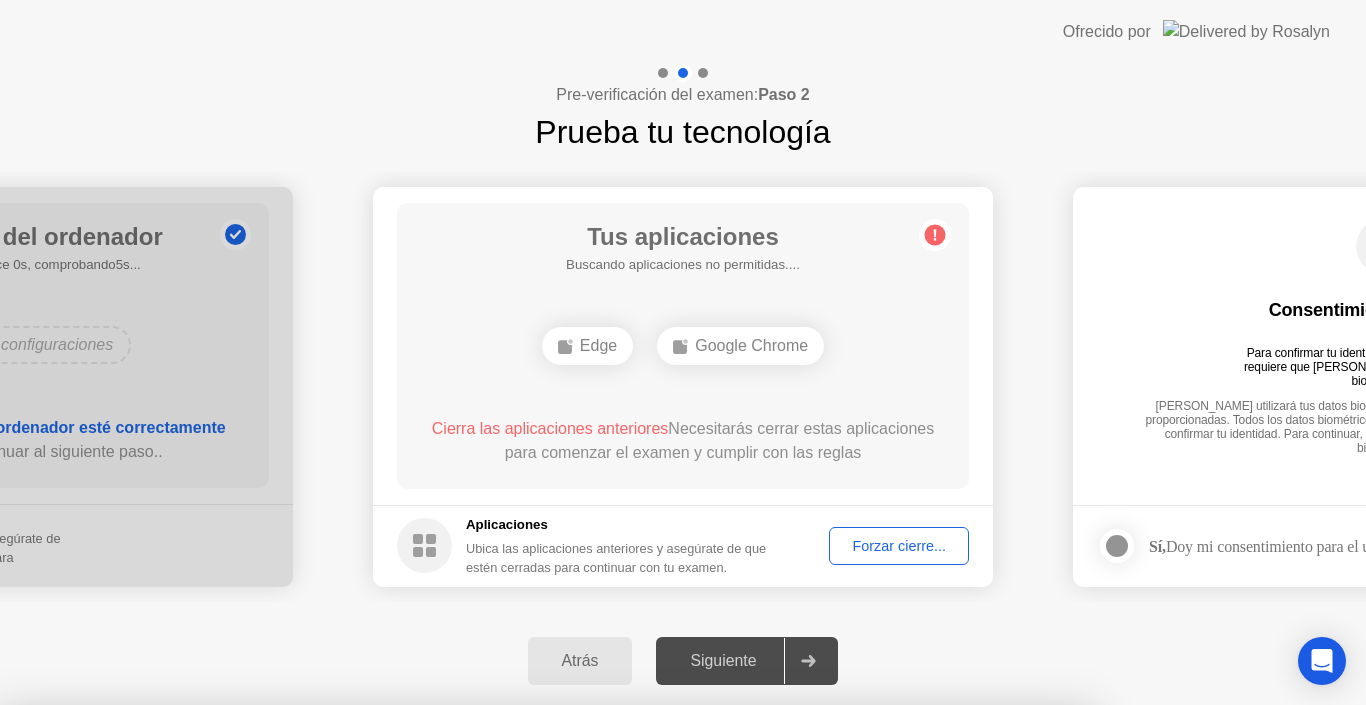 click on "Confirmar" at bounding box center [620, 981] 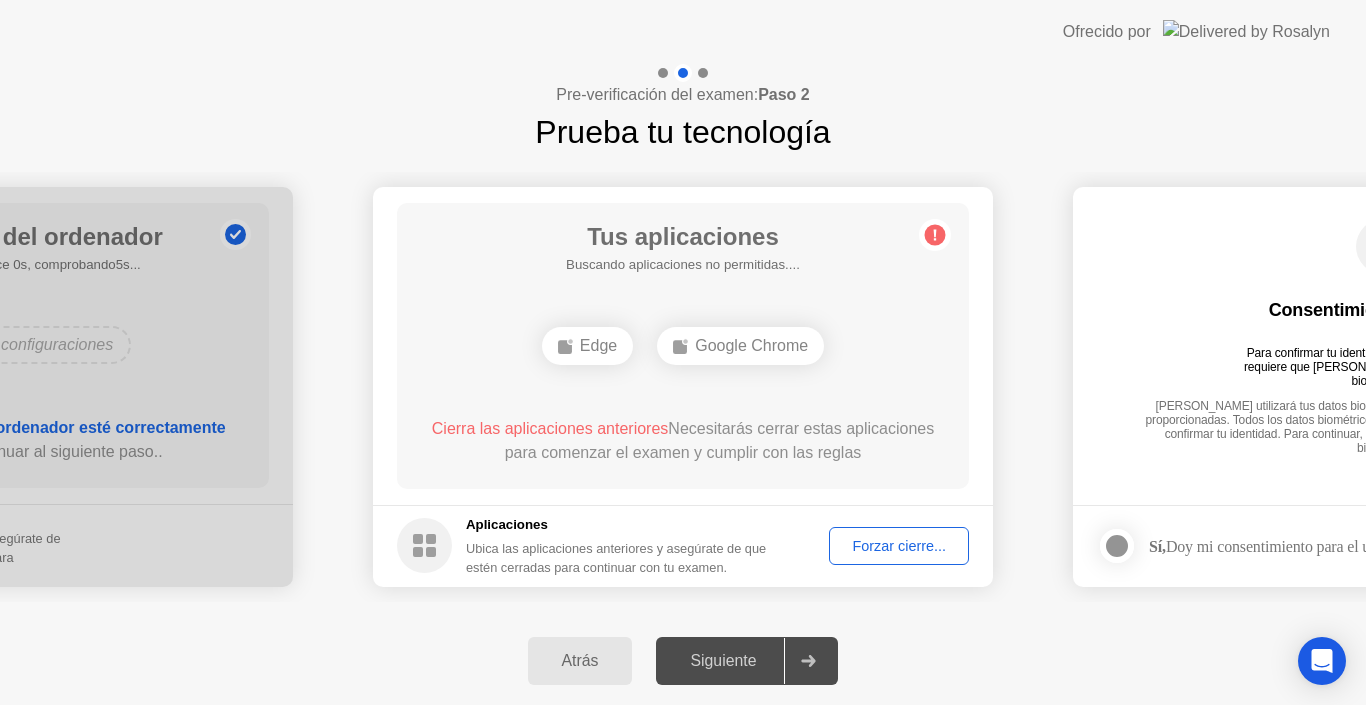 click on "Forzar cierre..." 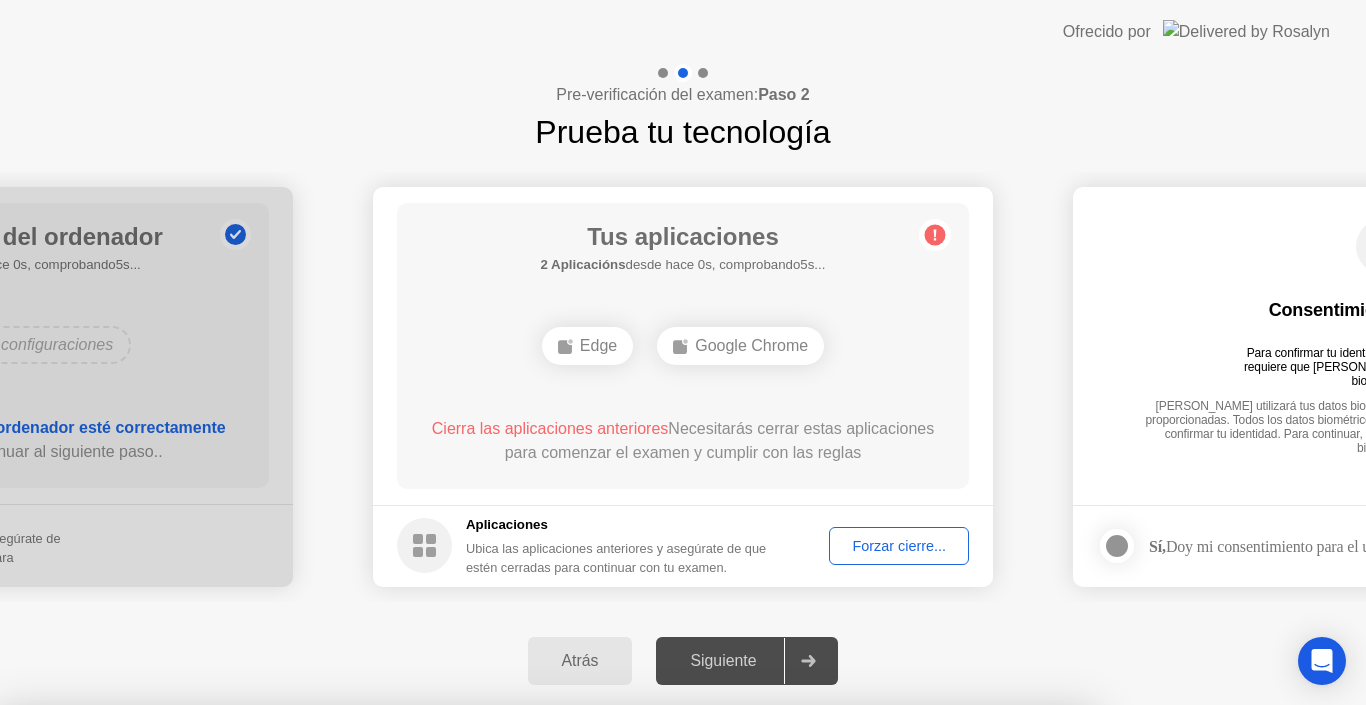 click on "Confirmar" at bounding box center [620, 981] 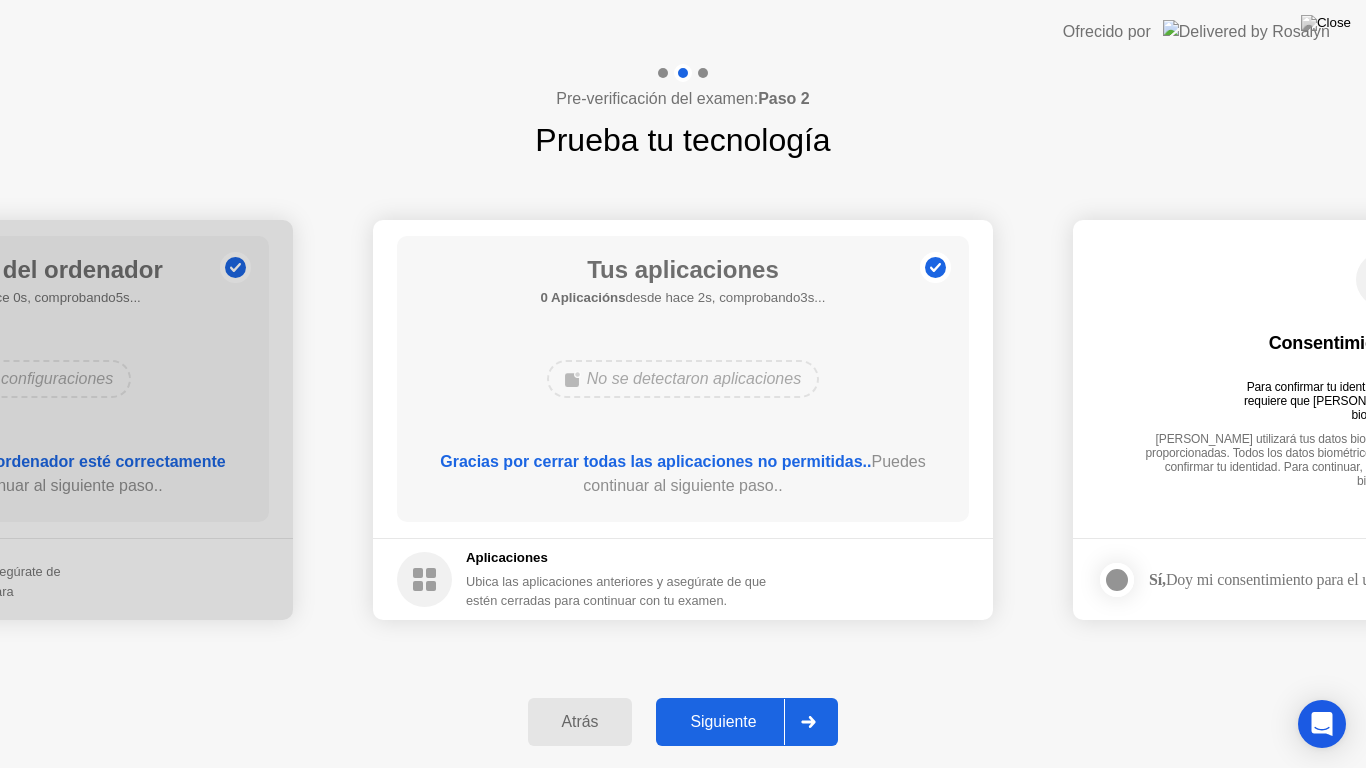 click on "Siguiente" 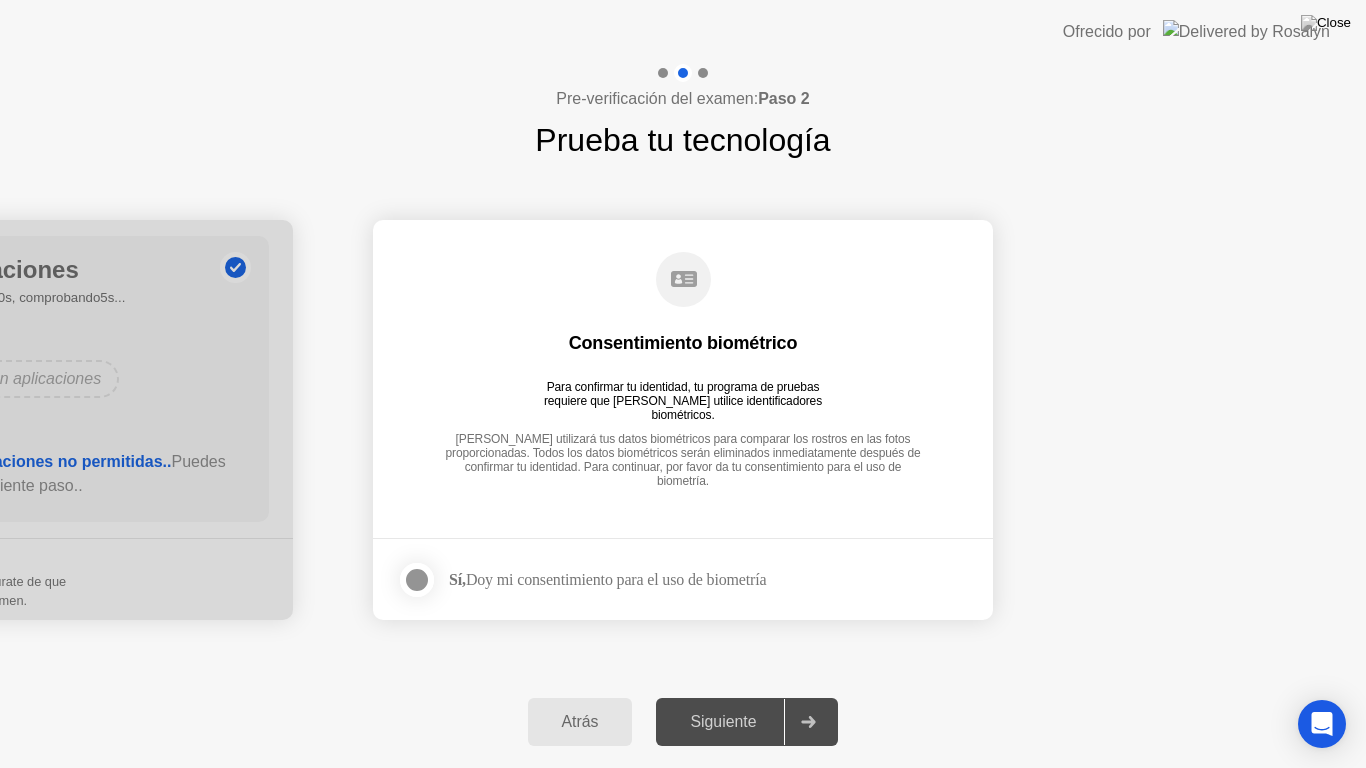 click 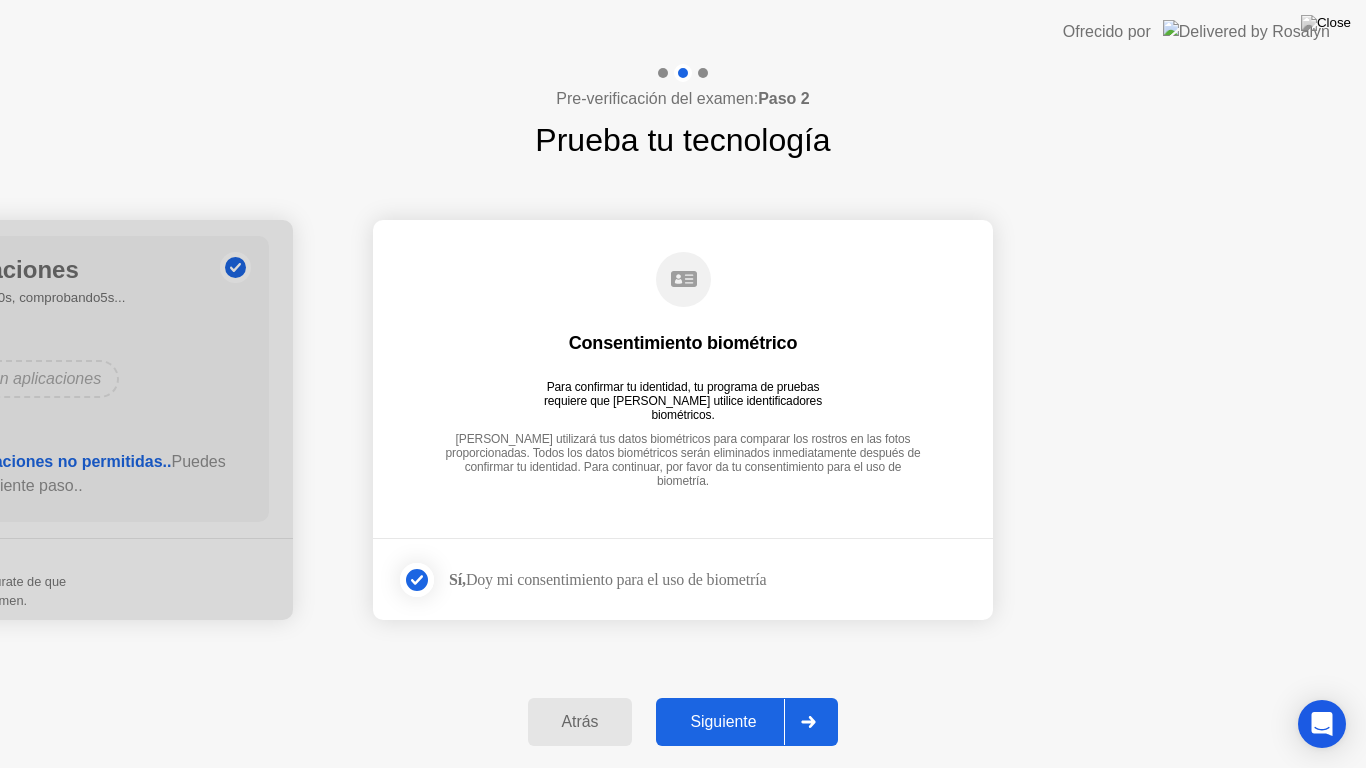 click on "Siguiente" 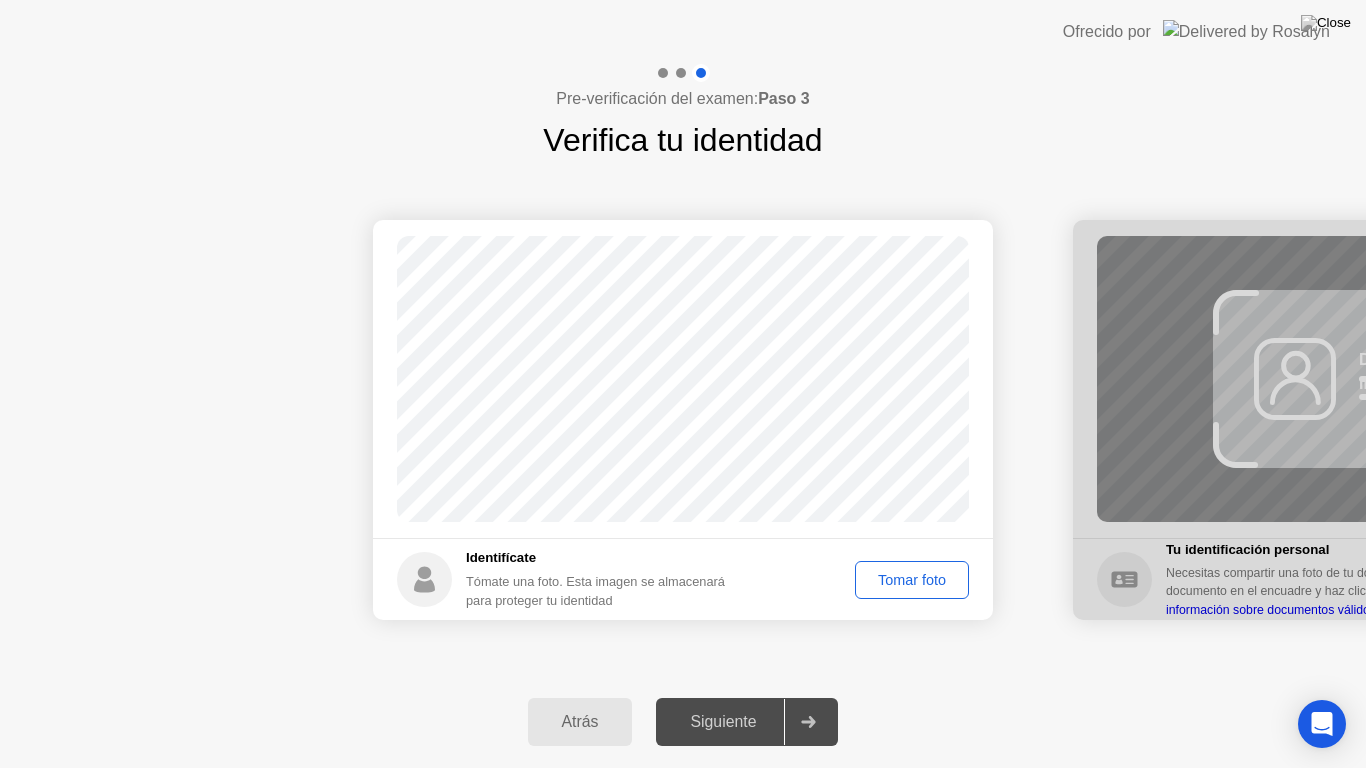 click on "Tomar foto" 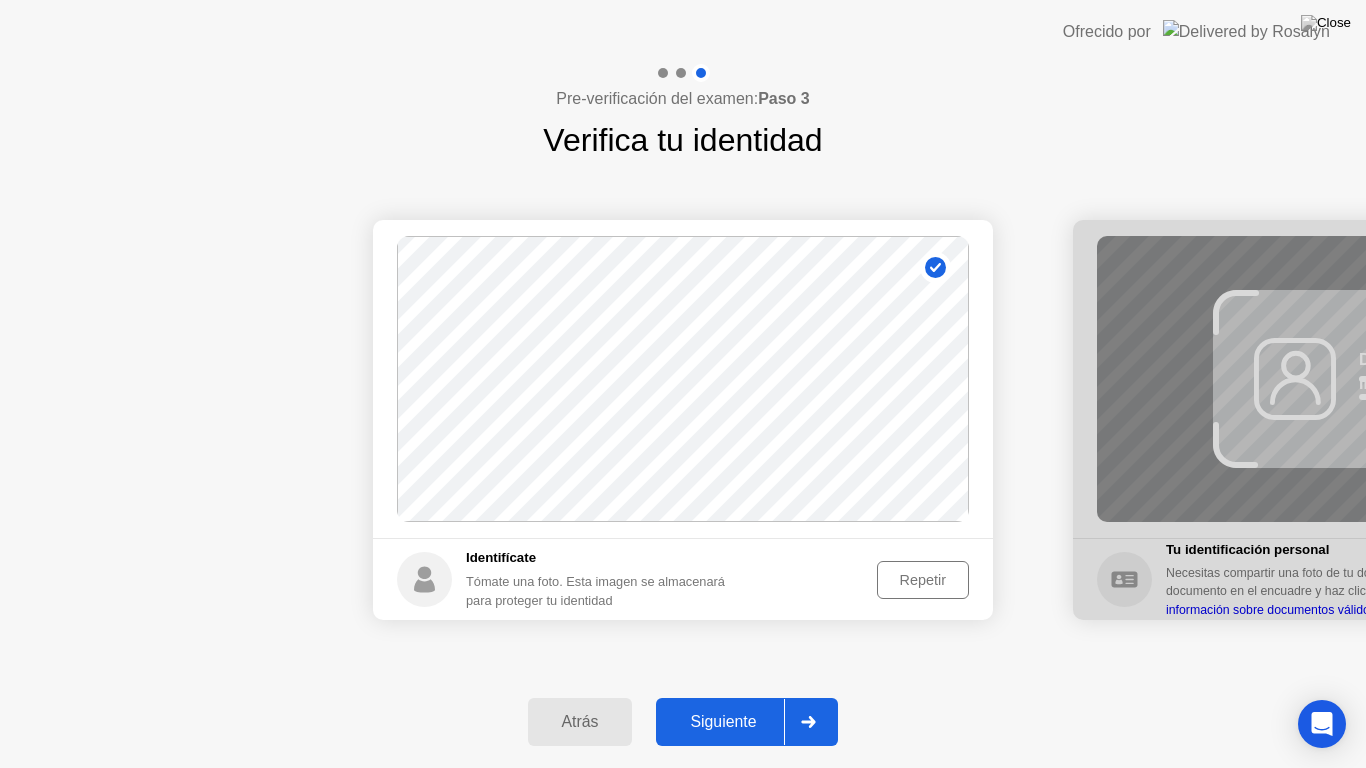 click 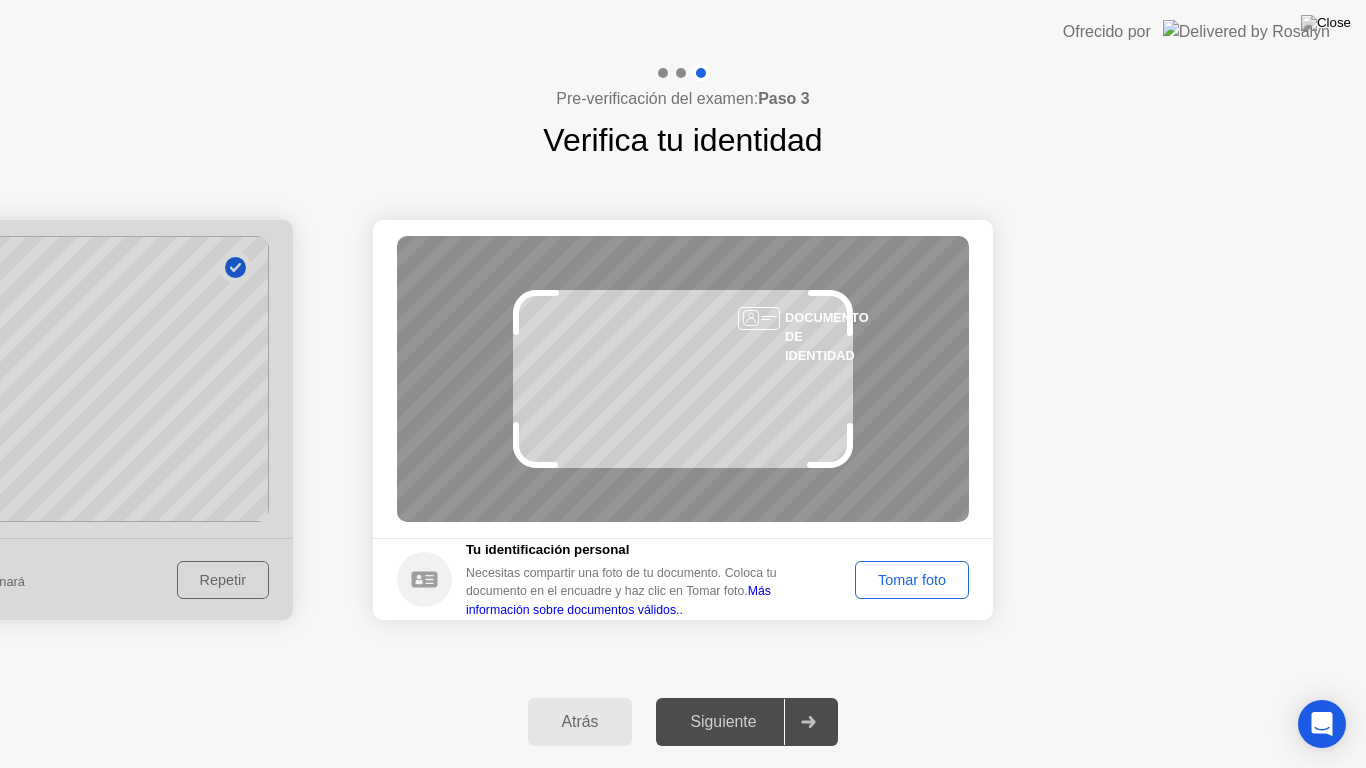 click on "Tomar foto" 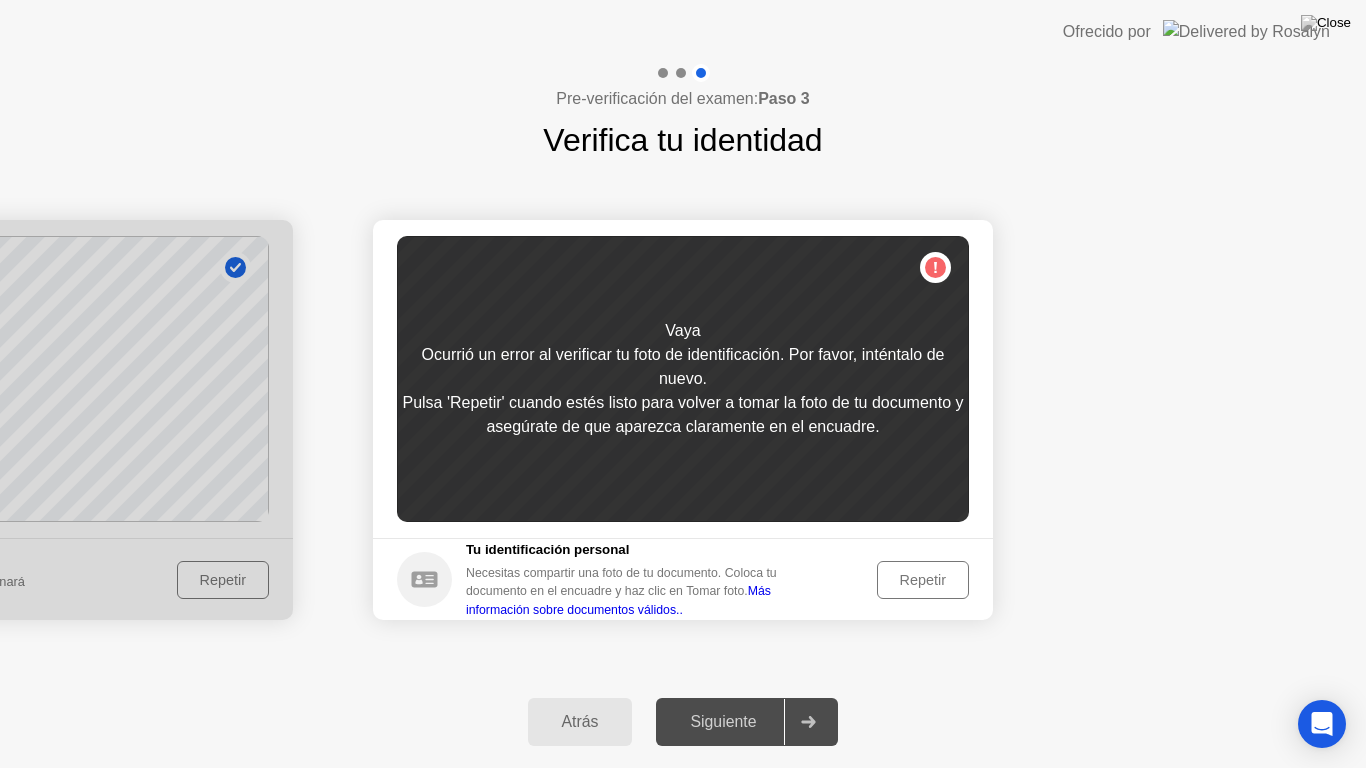 click on "Repetir" 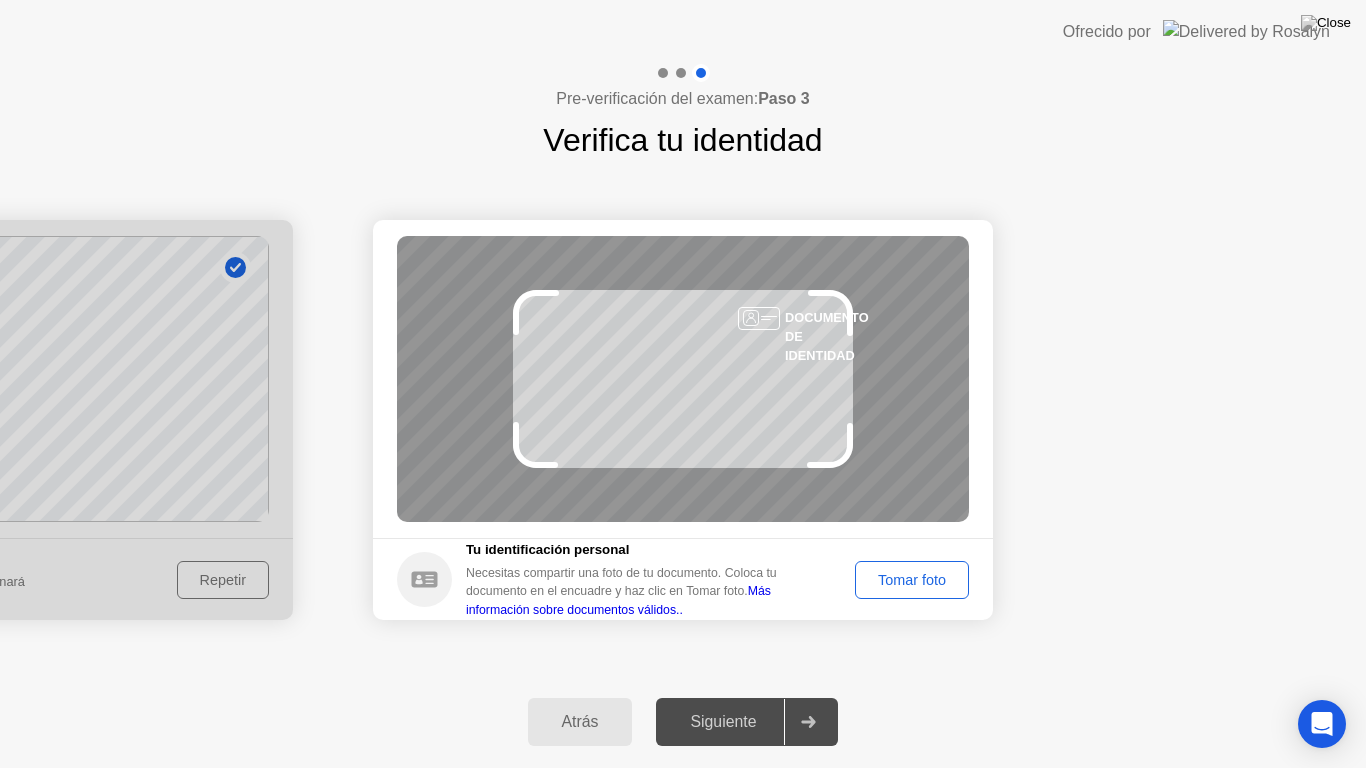 click on "Tomar foto" 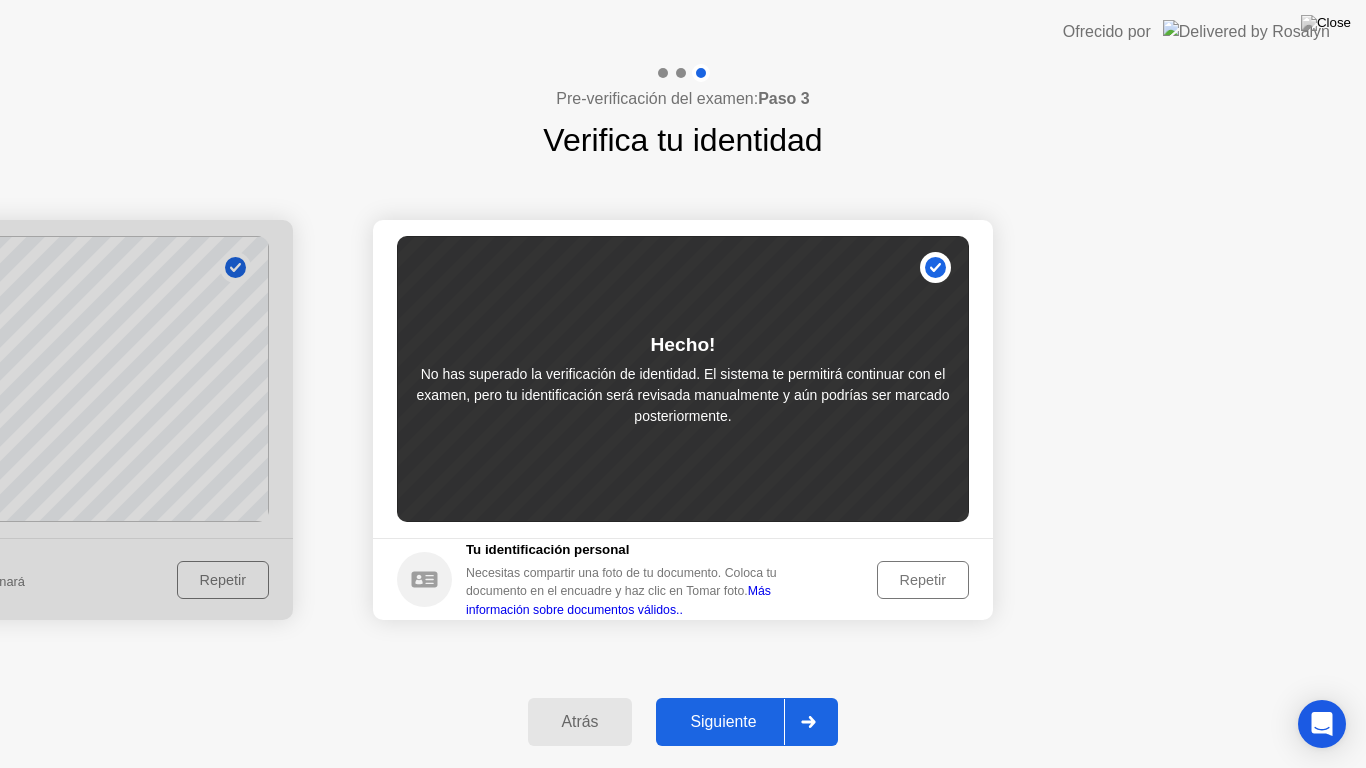click 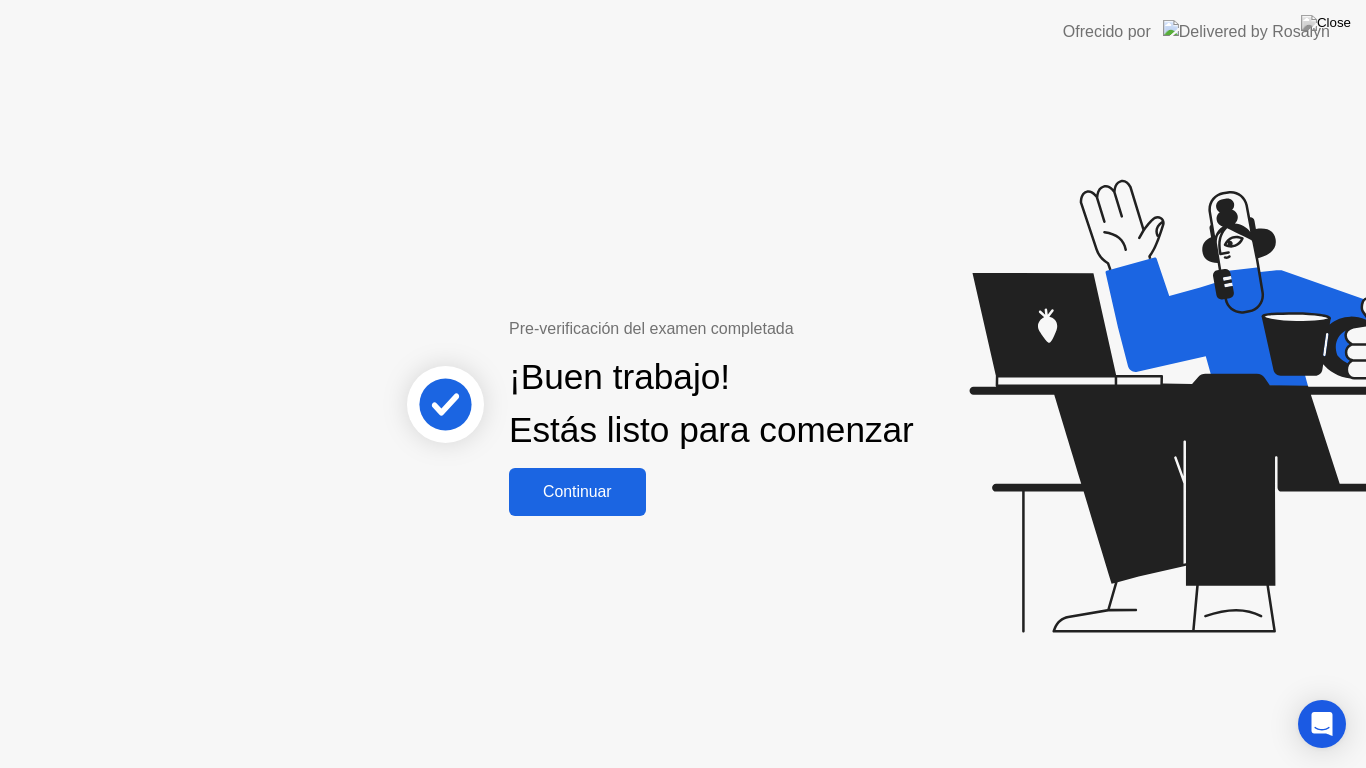 click on "Continuar" 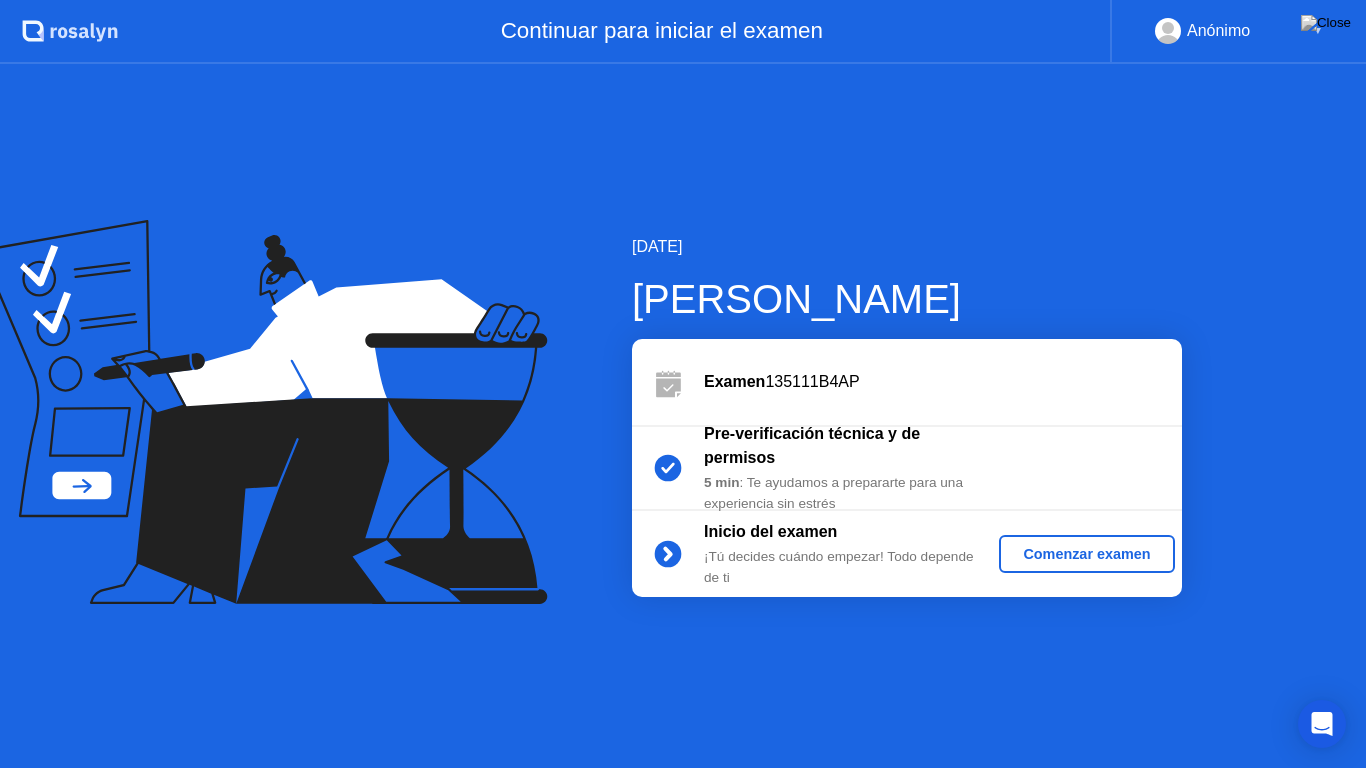 click on "Comenzar examen" 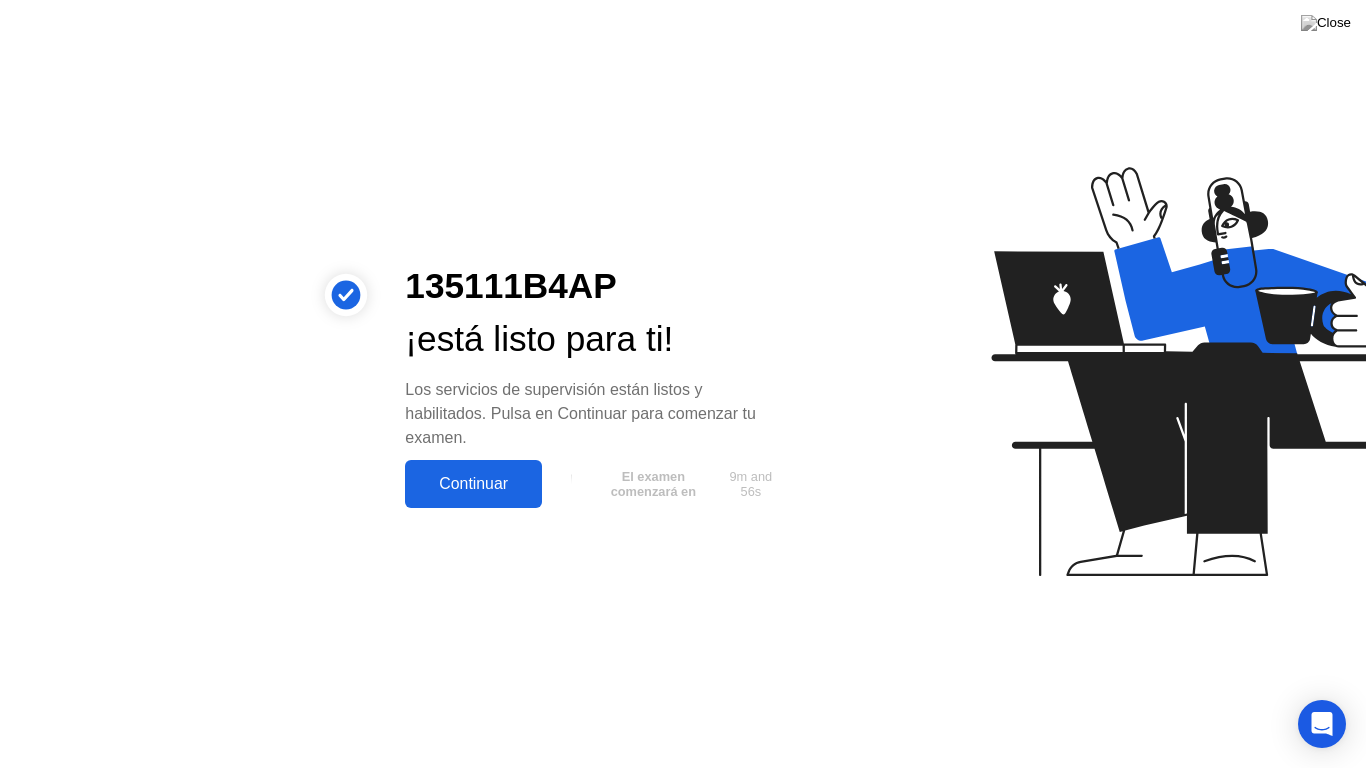 click on "Continuar" 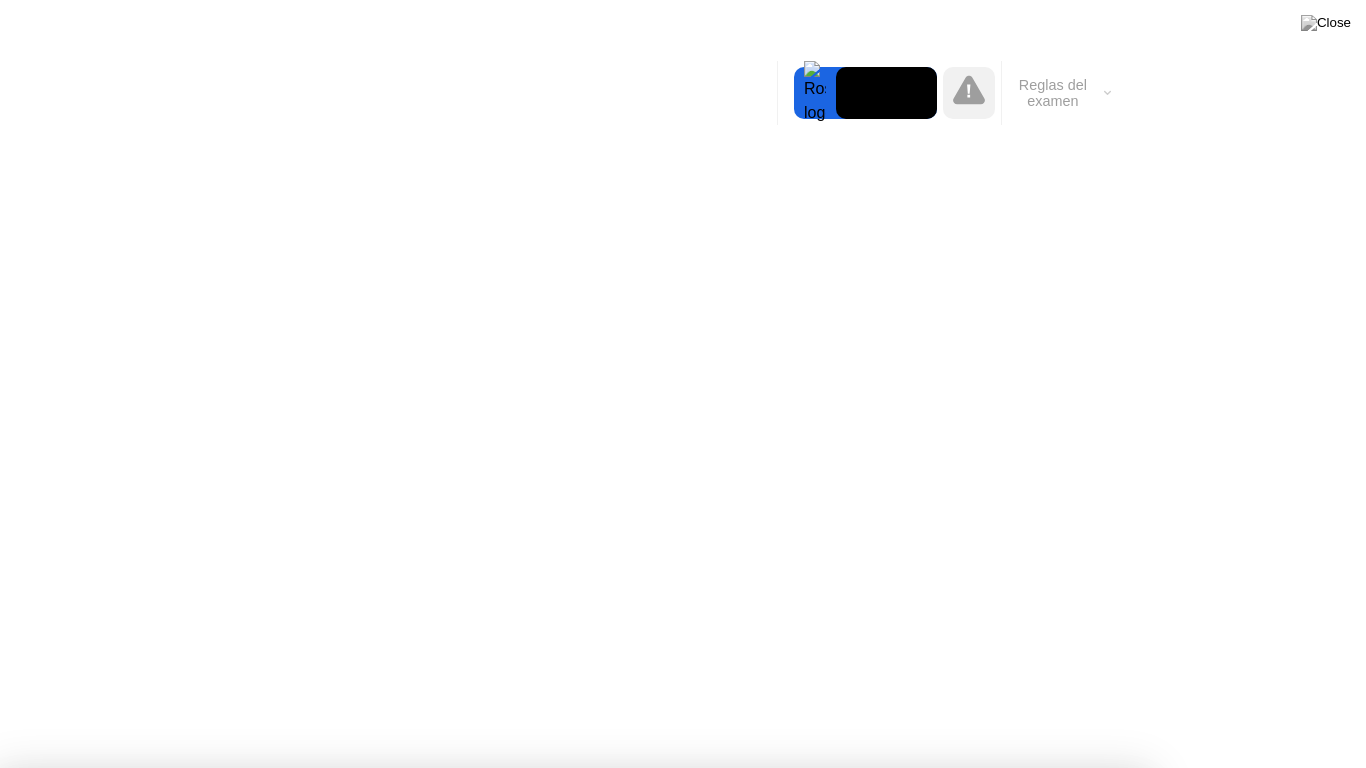 click on "Entendido!" at bounding box center [690, 1280] 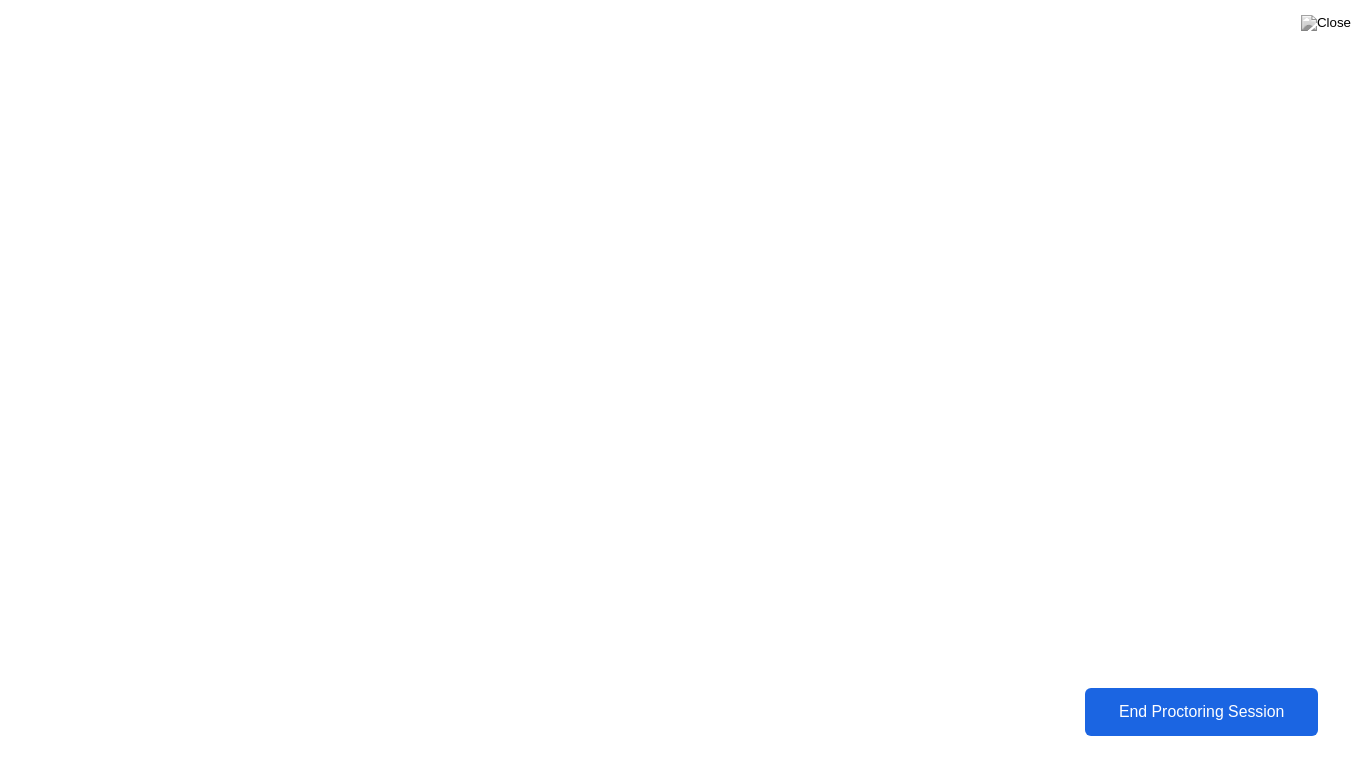 click on "End Proctoring Session" 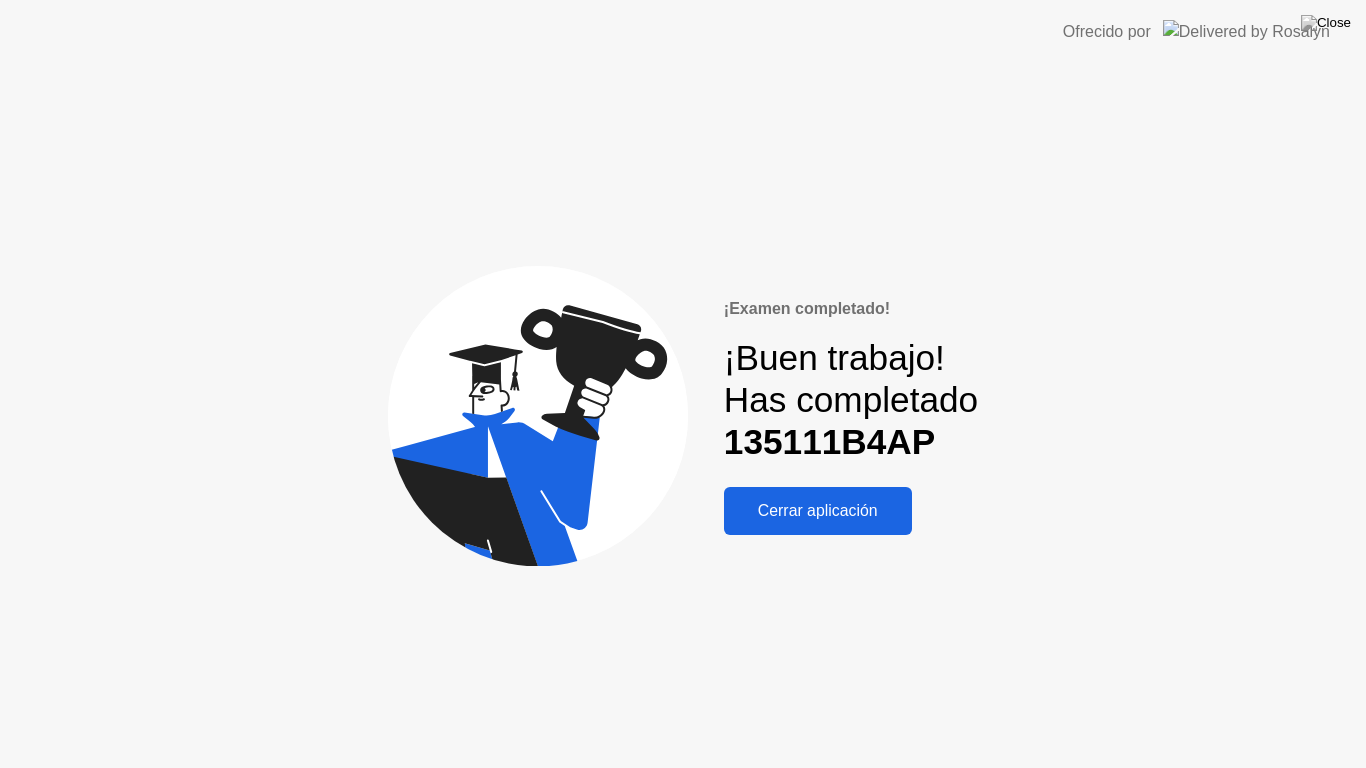 click on "Cerrar aplicación" 